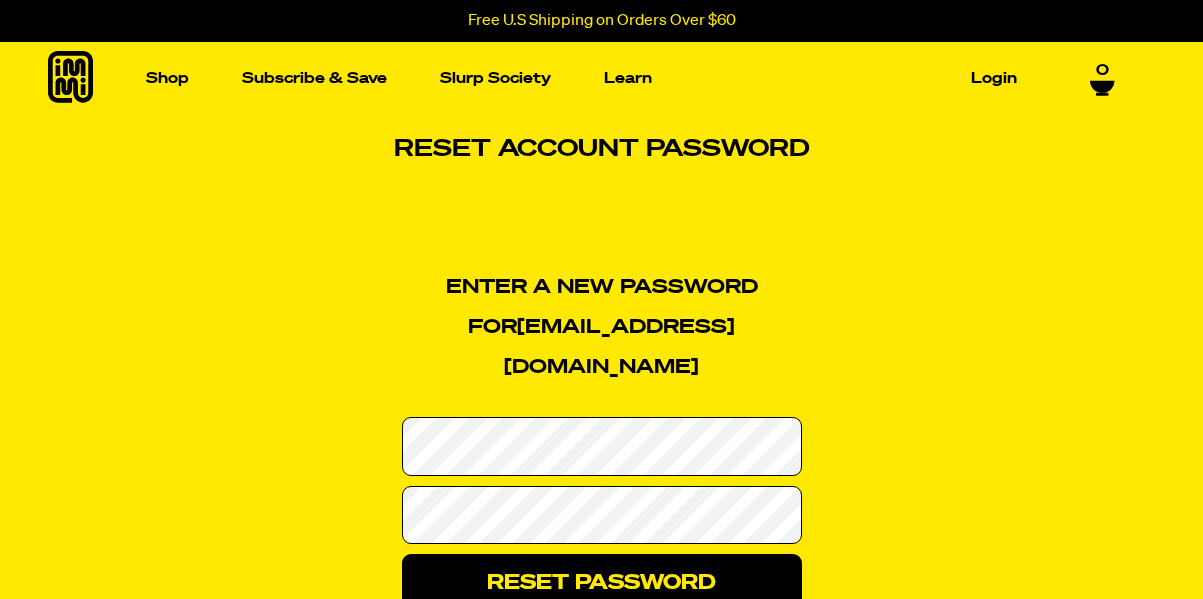 scroll, scrollTop: 0, scrollLeft: 0, axis: both 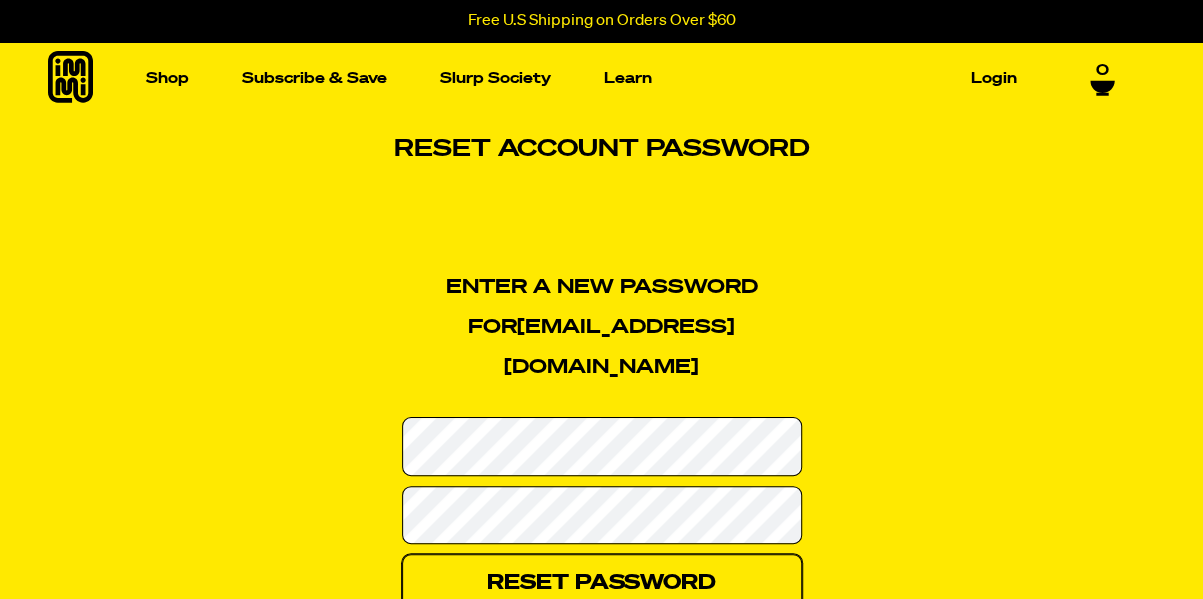 click on "Reset Password" at bounding box center [602, 583] 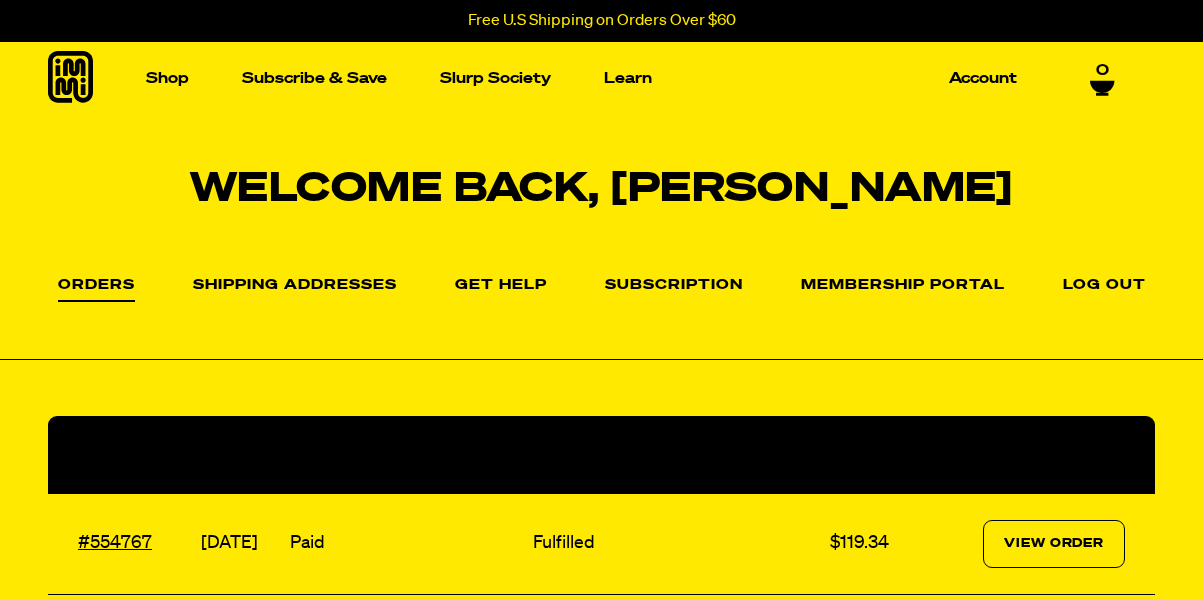 scroll, scrollTop: 0, scrollLeft: 0, axis: both 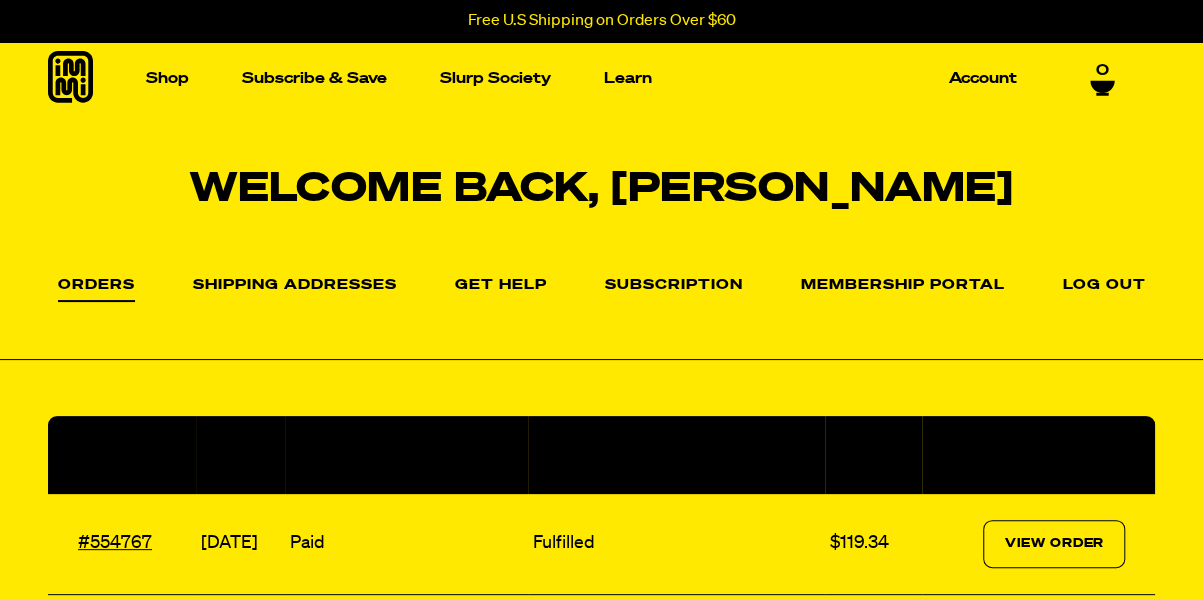 click on "Welcome back, [PERSON_NAME]" at bounding box center (601, 190) 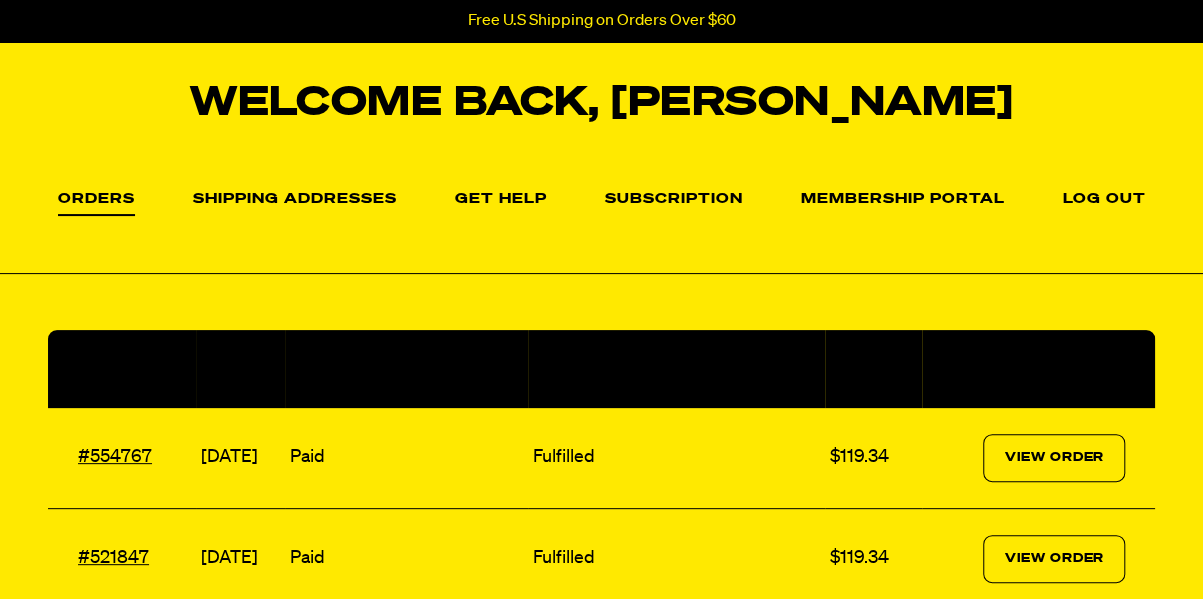 scroll, scrollTop: 0, scrollLeft: 0, axis: both 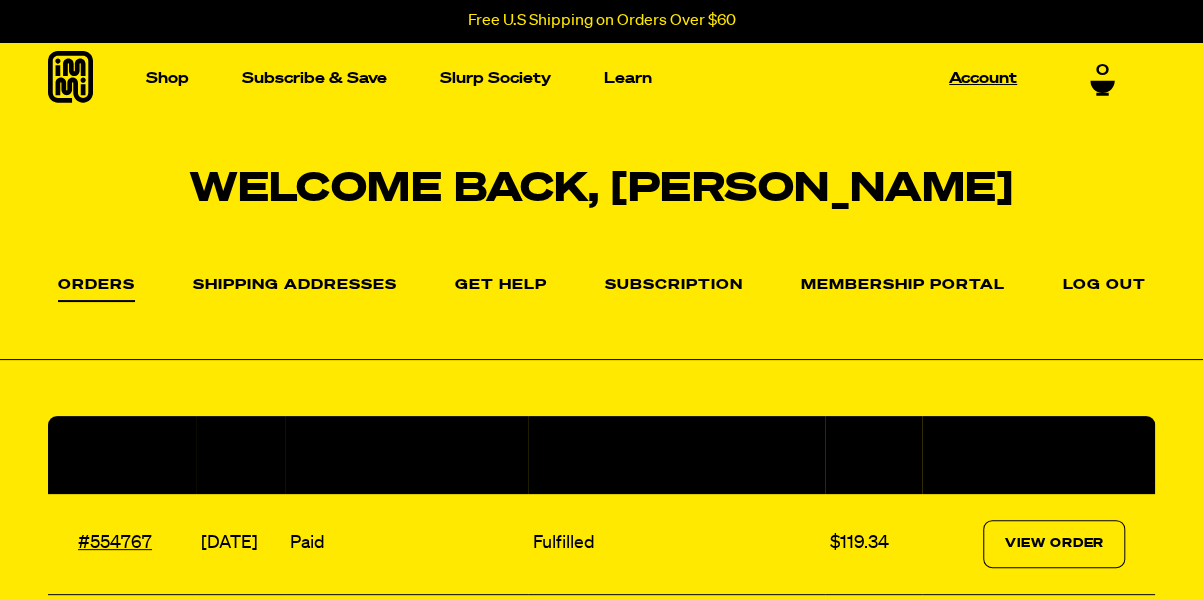 click on "Account" at bounding box center [983, 78] 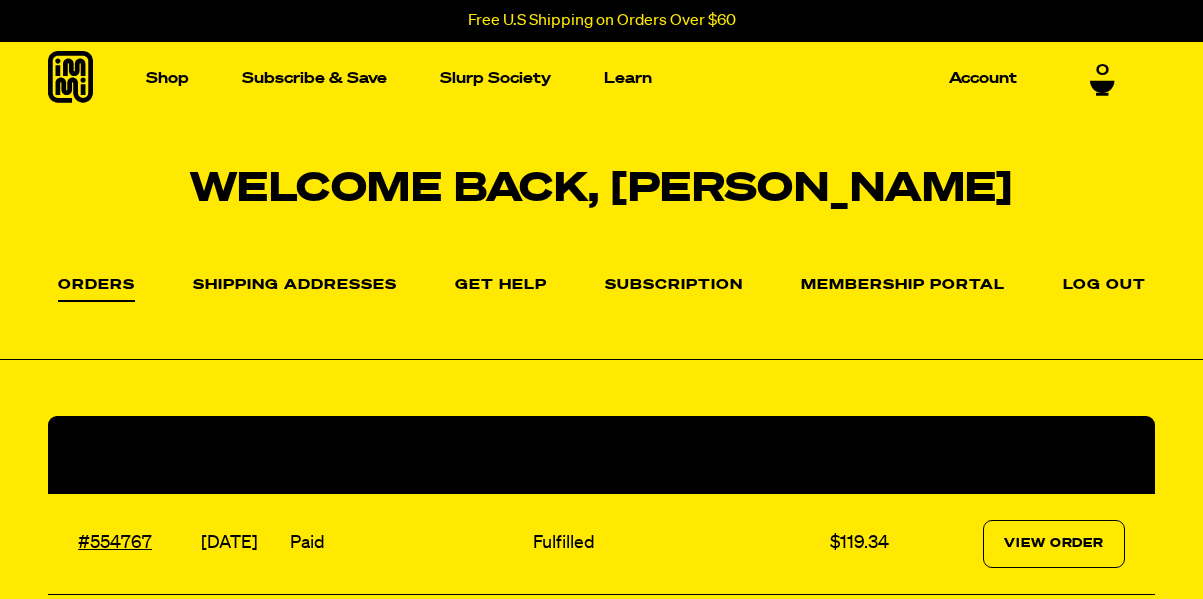 scroll, scrollTop: 0, scrollLeft: 0, axis: both 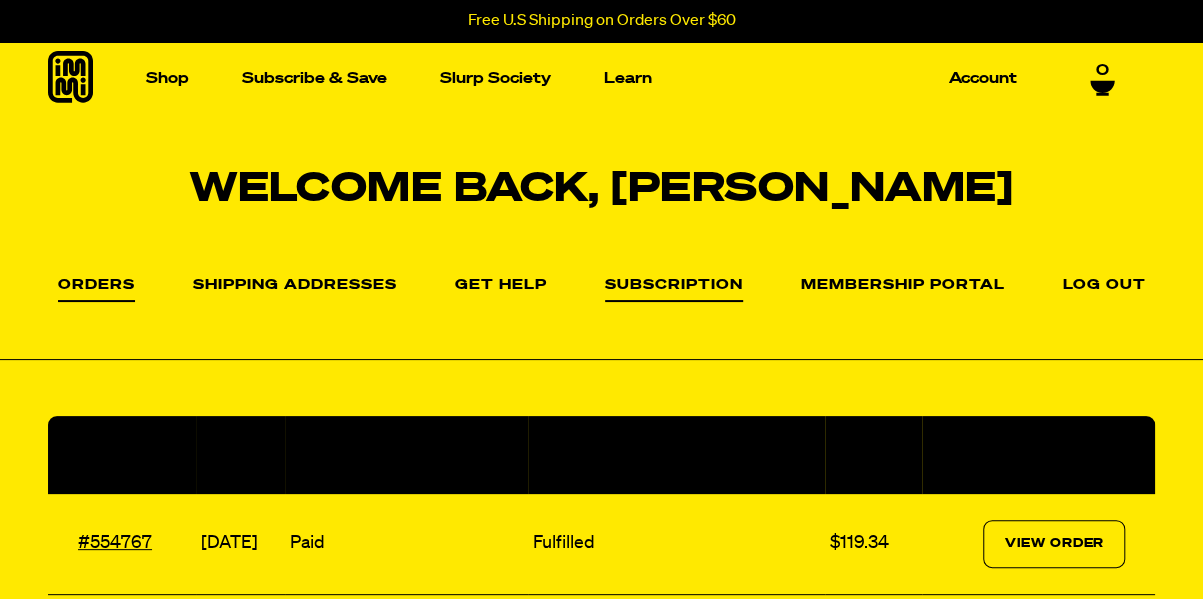 click on "Subscription" at bounding box center (674, 290) 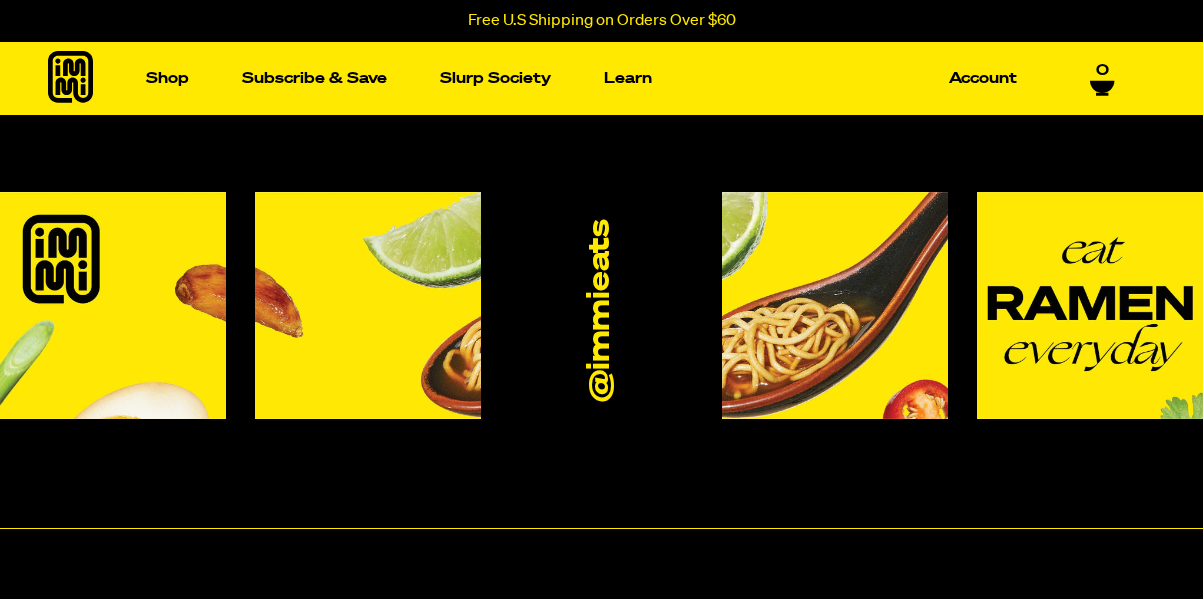 scroll, scrollTop: 0, scrollLeft: 0, axis: both 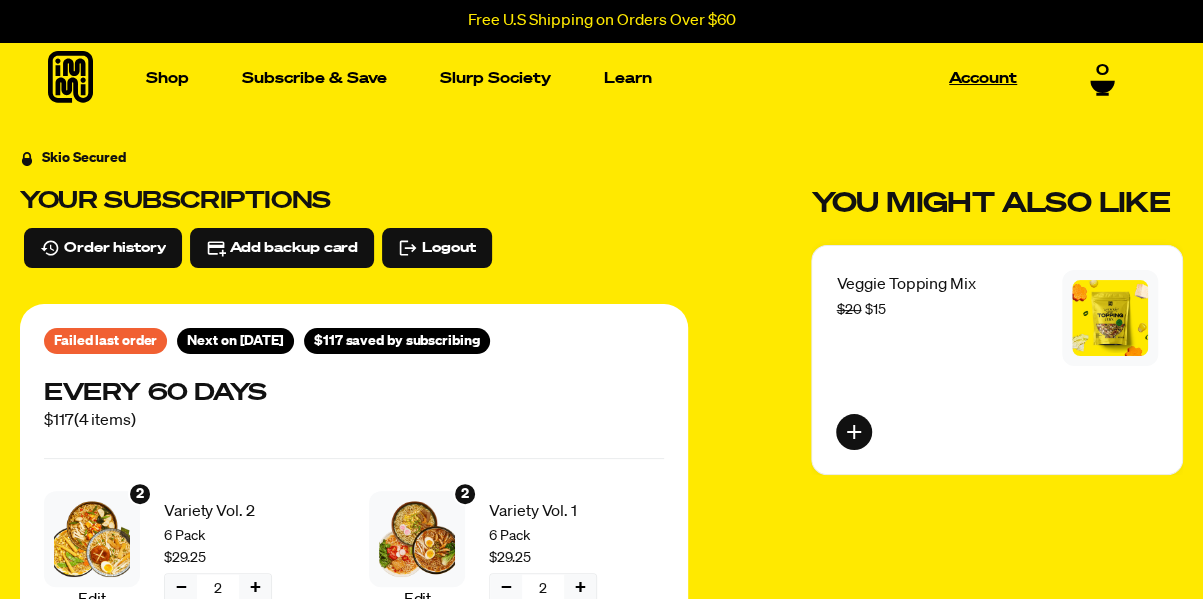 click on "Account" at bounding box center (983, 78) 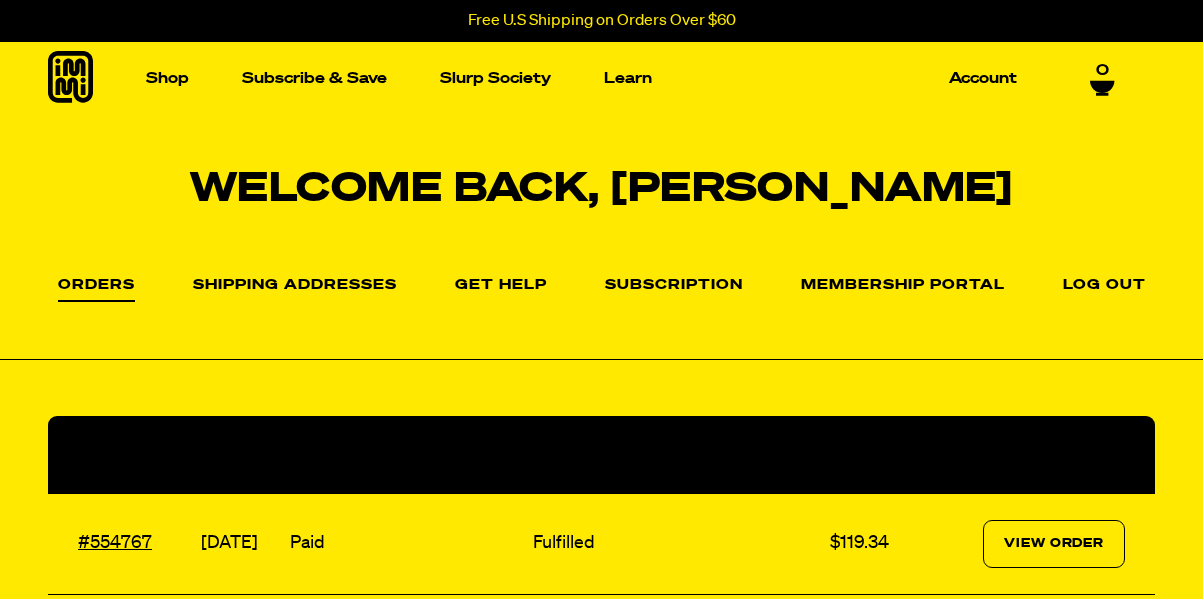 click on "Subscription" at bounding box center [674, 286] 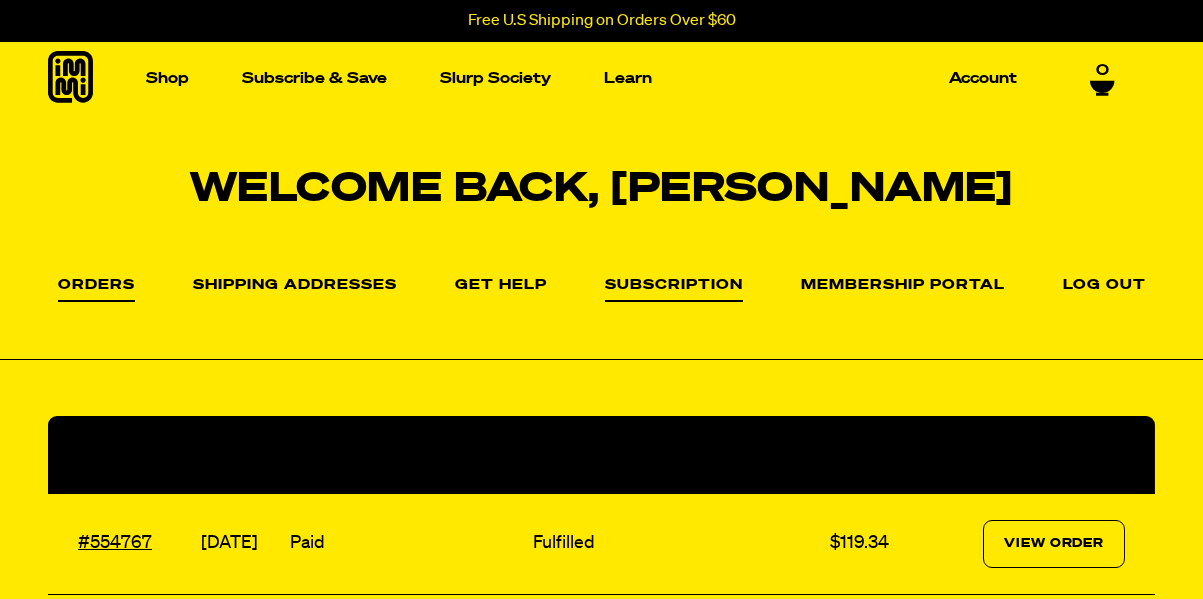 scroll, scrollTop: 0, scrollLeft: 0, axis: both 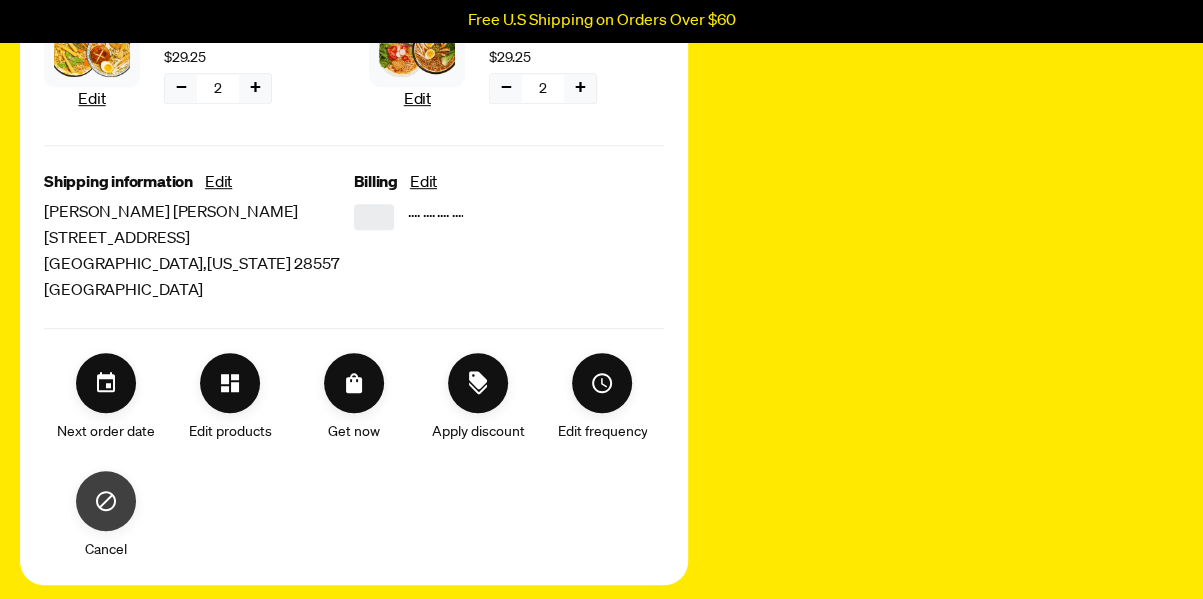 click at bounding box center (106, 501) 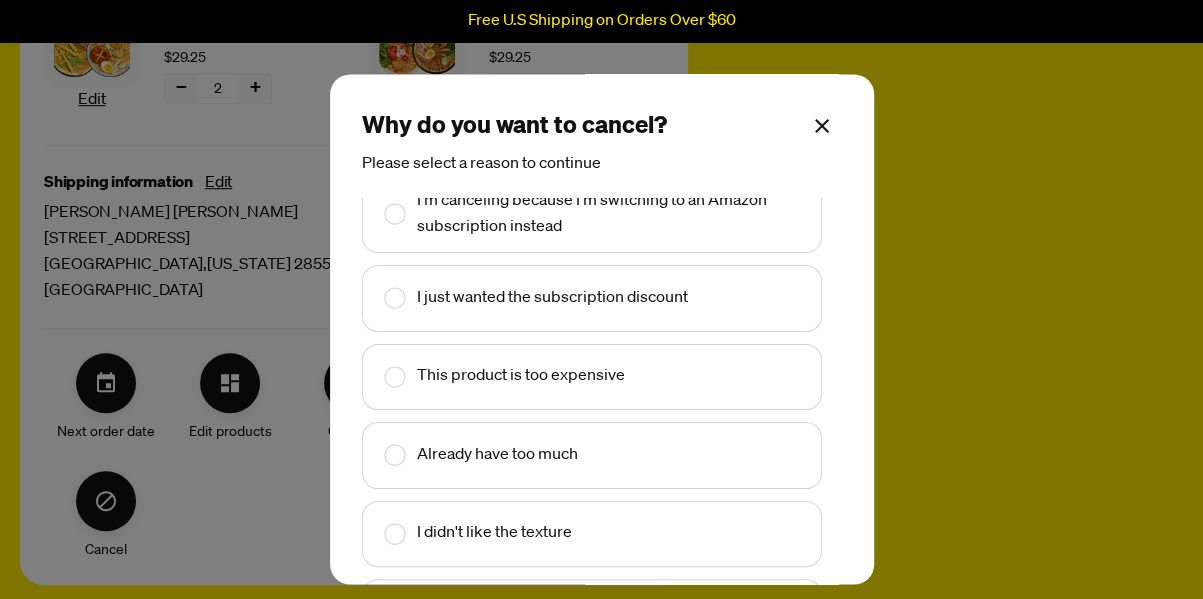 scroll, scrollTop: 43, scrollLeft: 0, axis: vertical 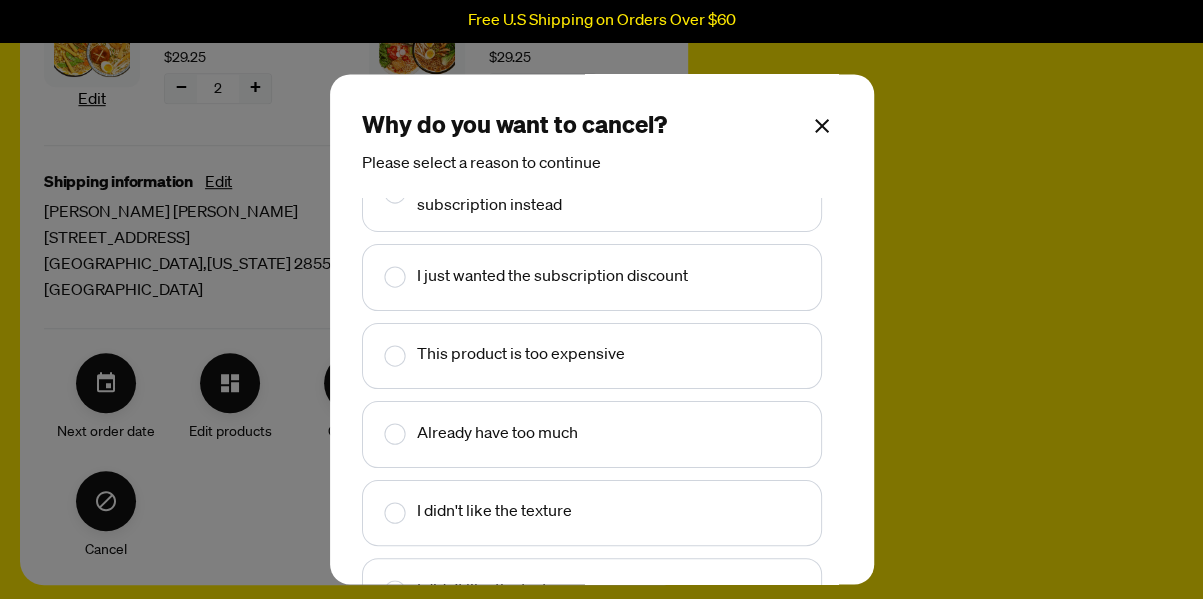 click 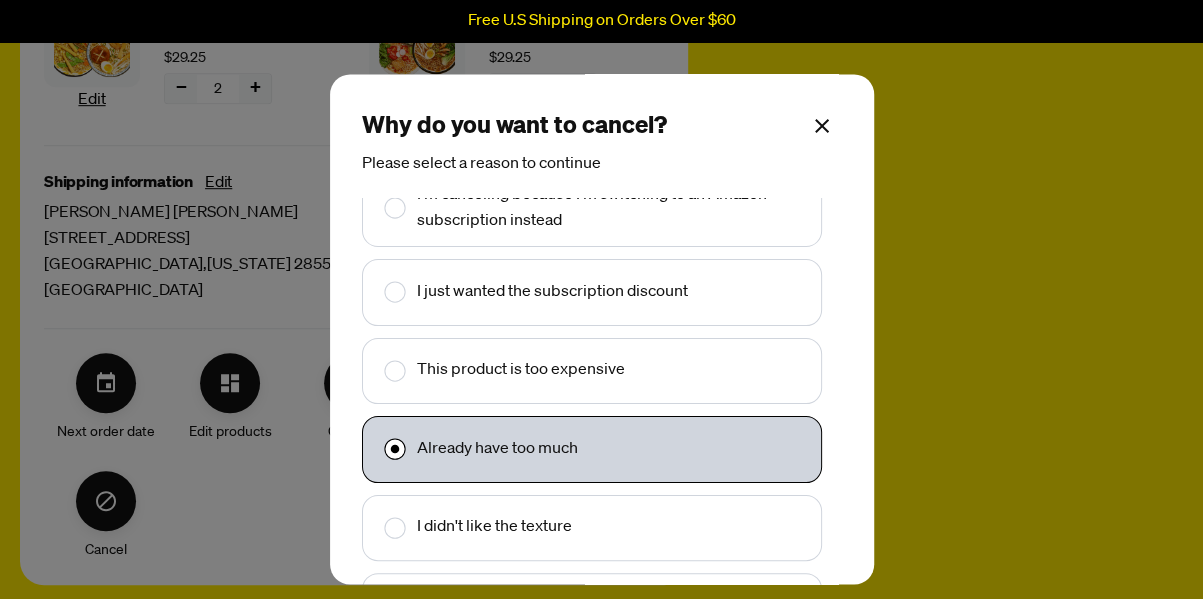 scroll, scrollTop: 43, scrollLeft: 0, axis: vertical 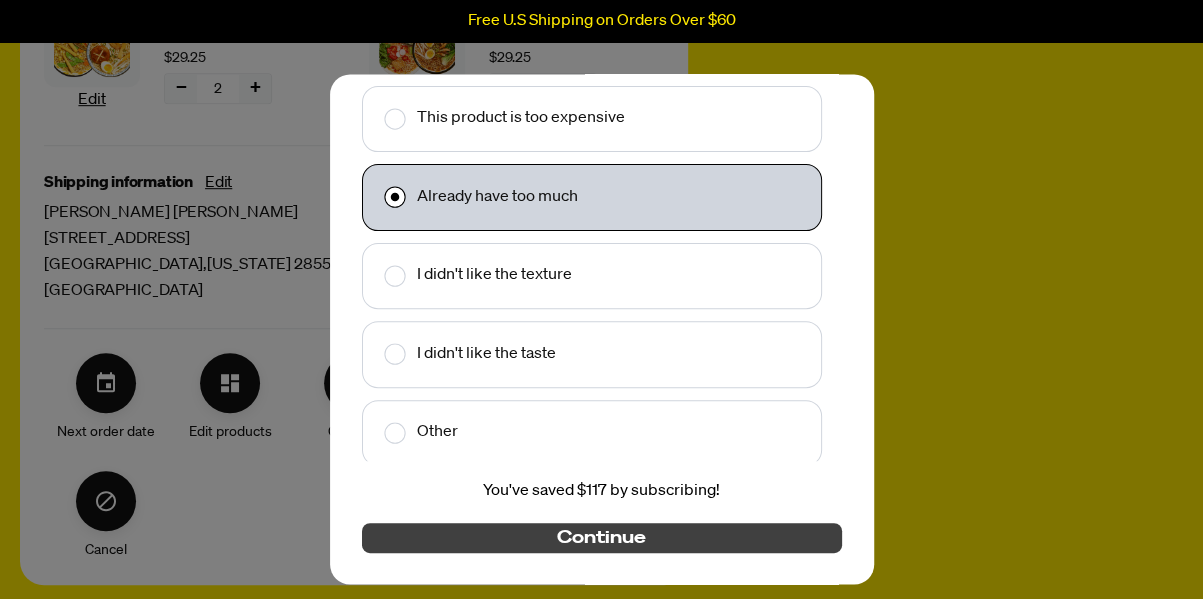 click on "Continue" at bounding box center (601, 538) 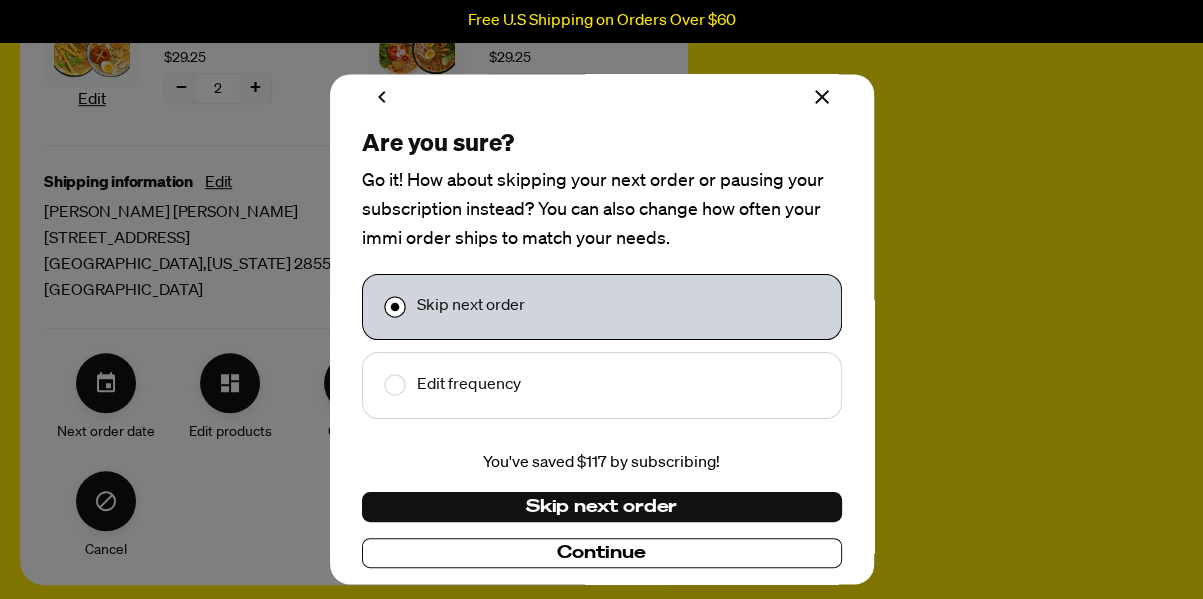 scroll, scrollTop: 43, scrollLeft: 0, axis: vertical 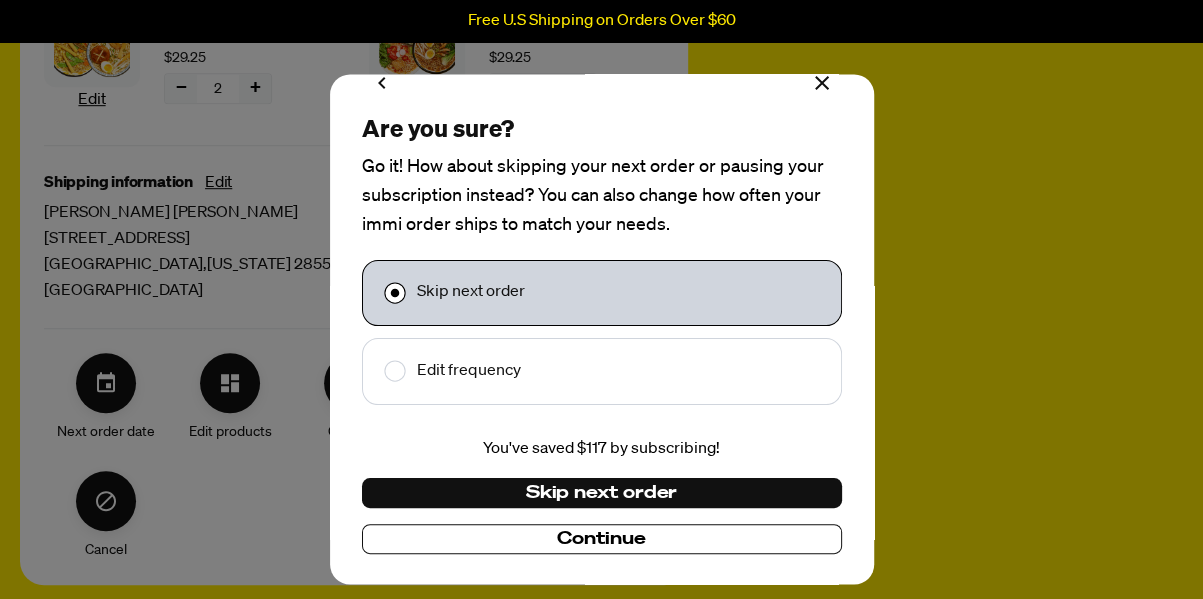 click on "Continue" at bounding box center (601, 540) 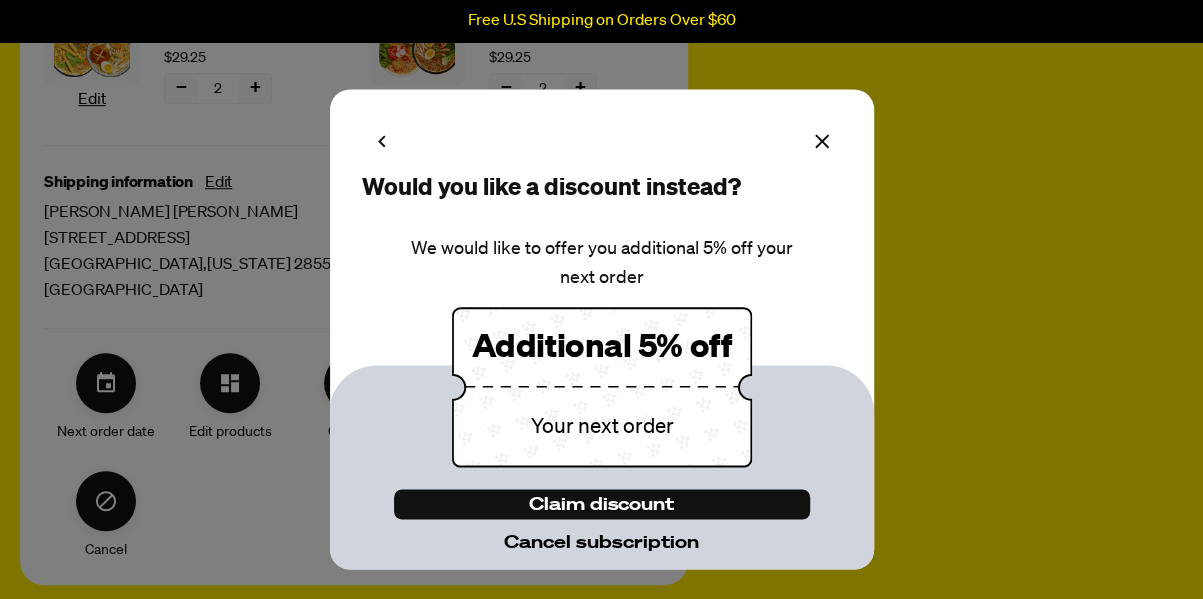 click on "Cancel subscription" at bounding box center (601, 542) 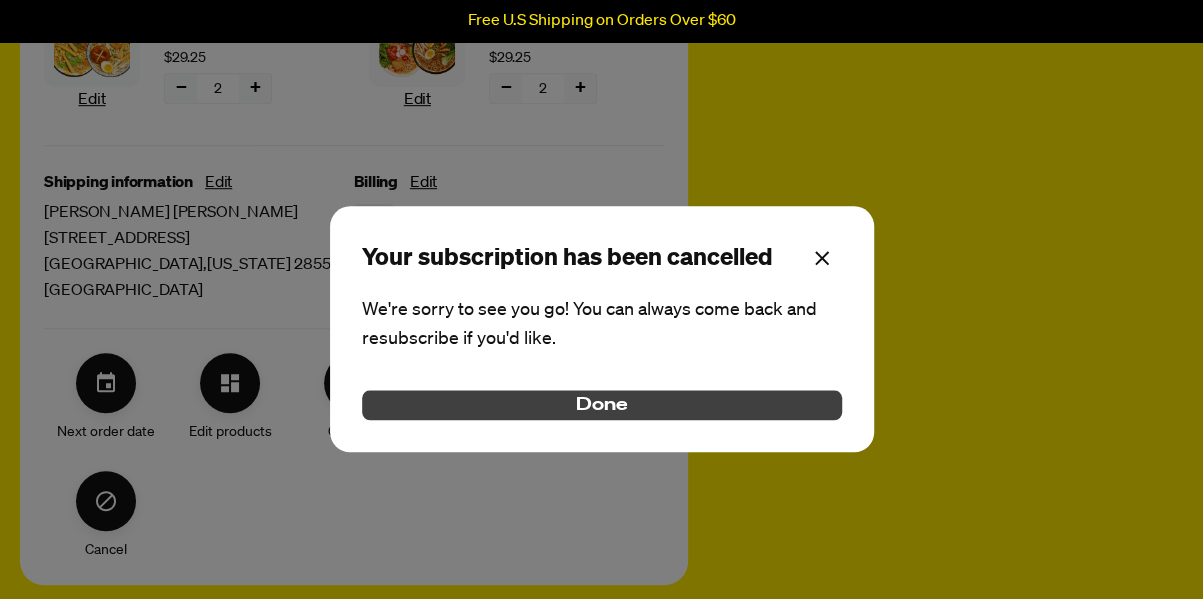 click on "Done" at bounding box center [602, 405] 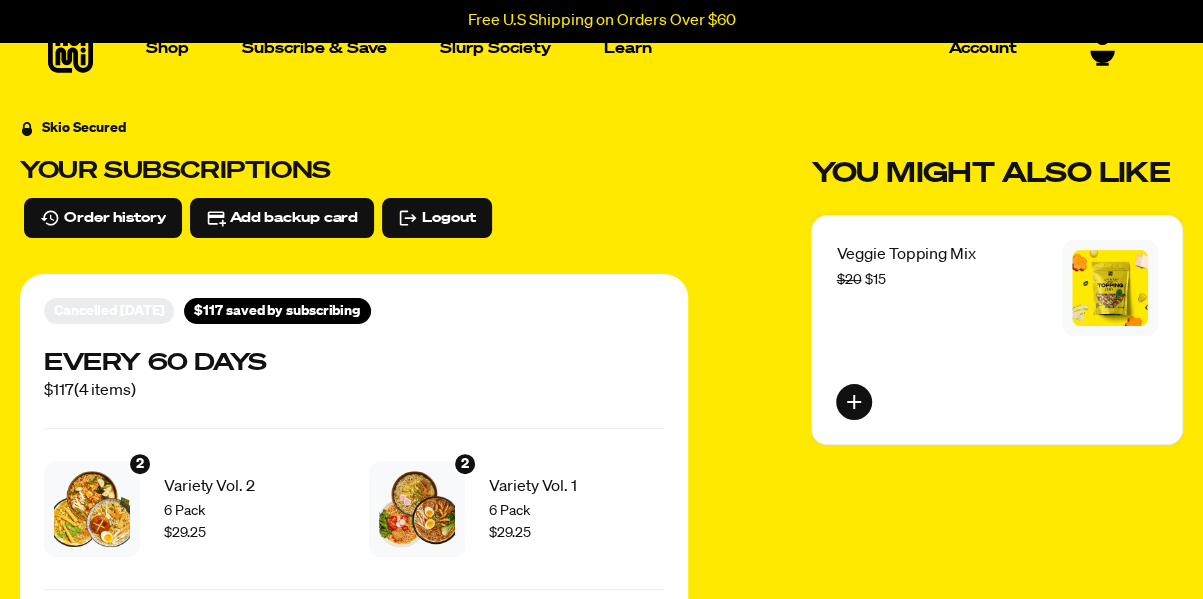 scroll, scrollTop: 0, scrollLeft: 0, axis: both 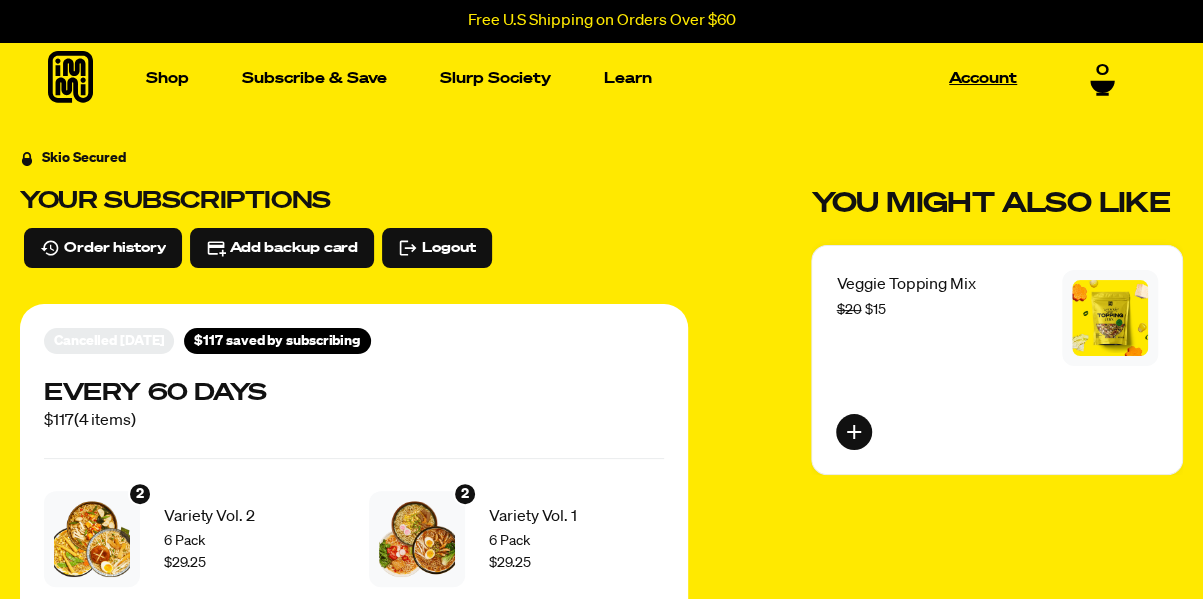 click on "Account" at bounding box center (983, 78) 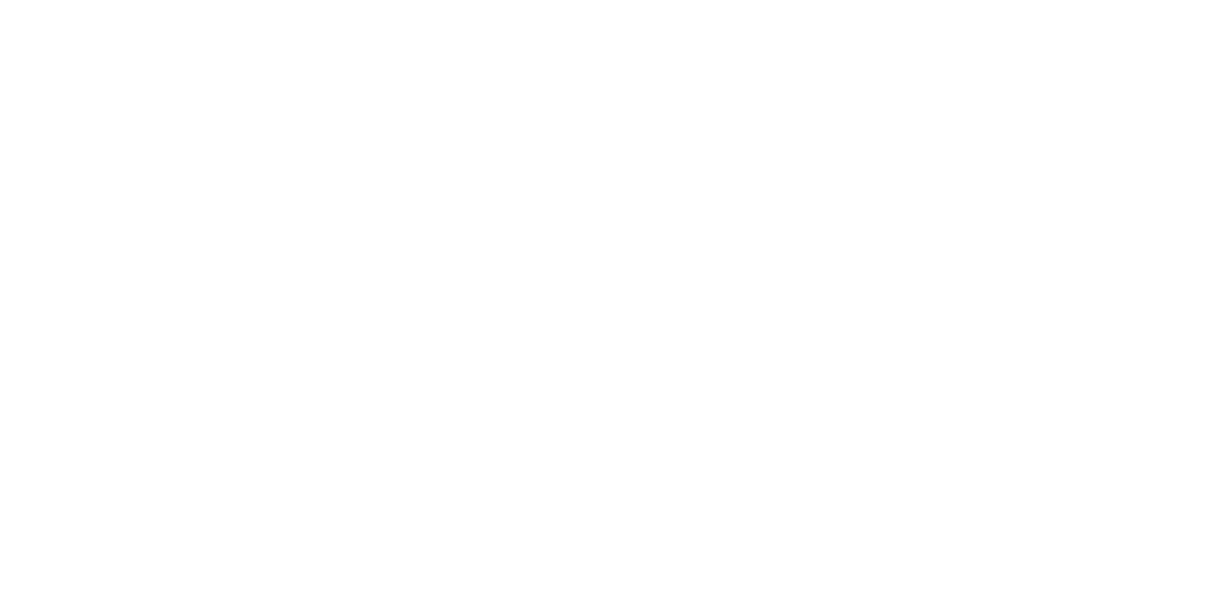 scroll, scrollTop: 0, scrollLeft: 0, axis: both 